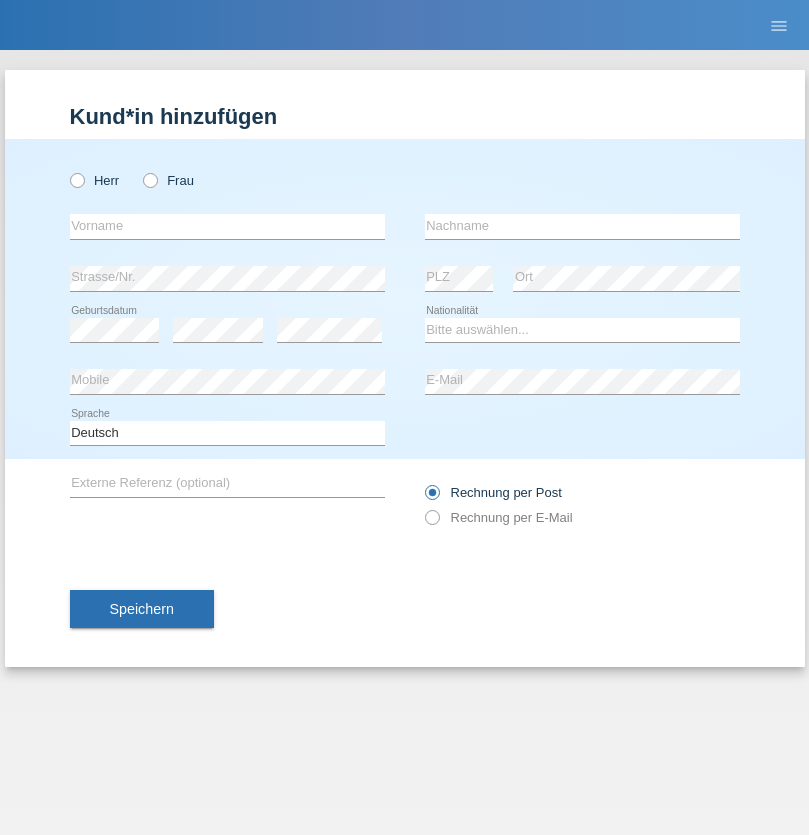 scroll, scrollTop: 0, scrollLeft: 0, axis: both 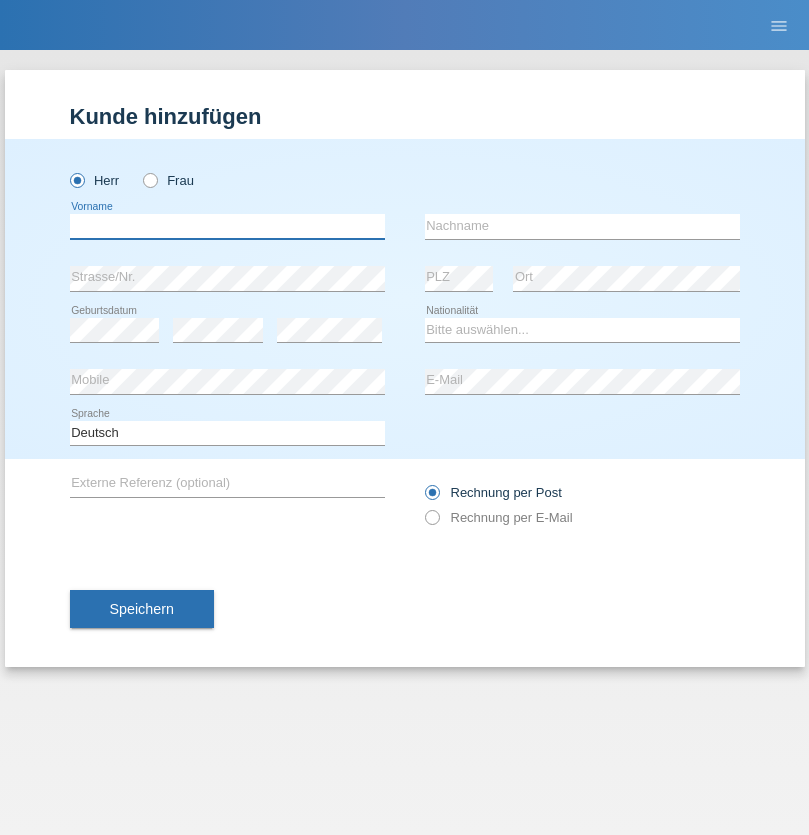 click at bounding box center [227, 226] 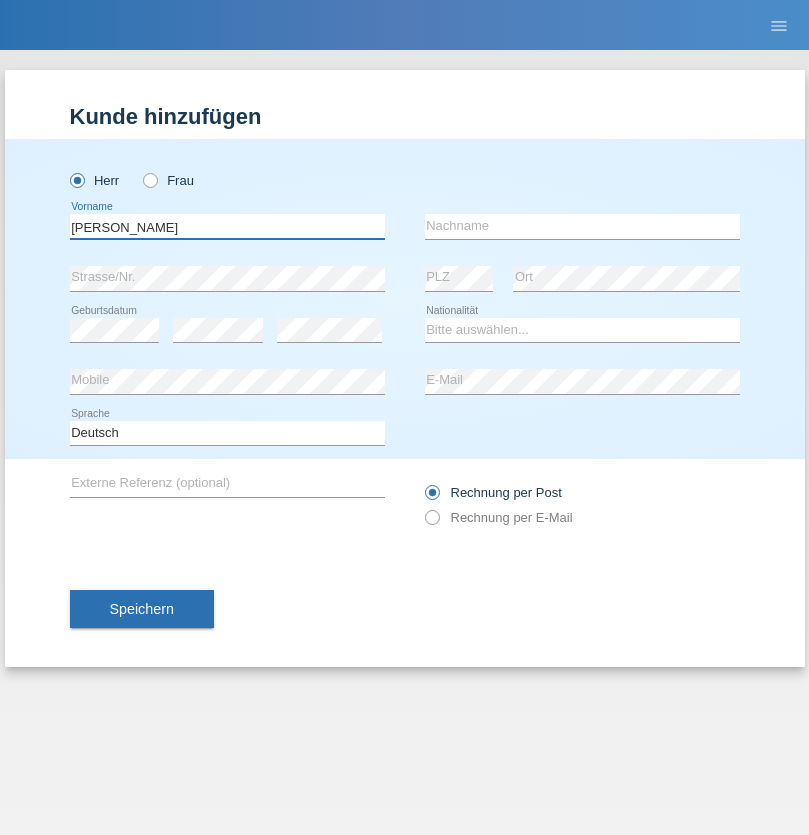 type on "Marcel" 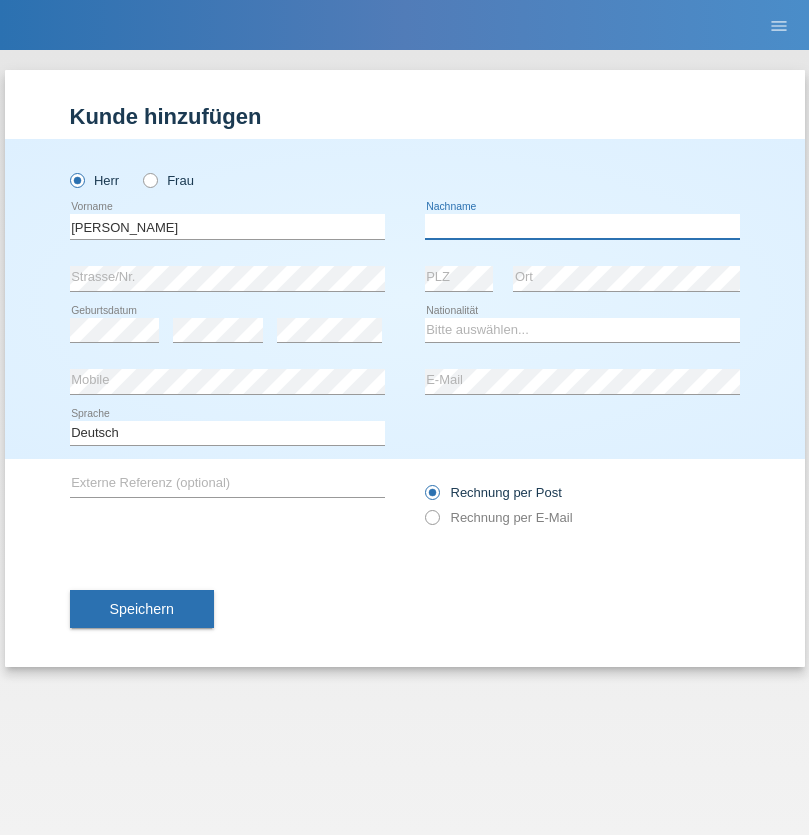 click at bounding box center [582, 226] 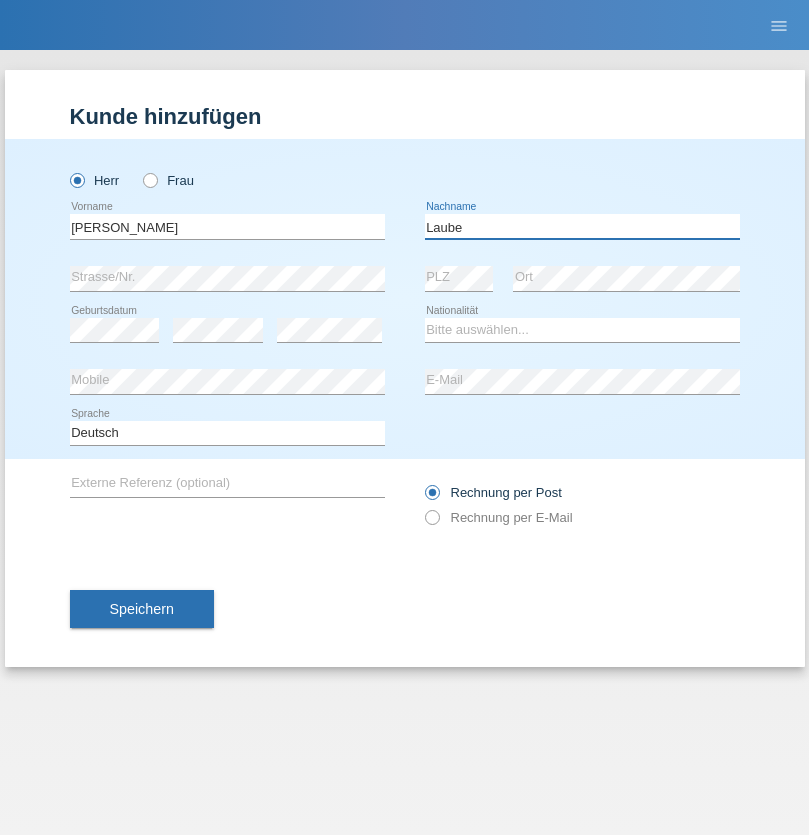 type on "Laube" 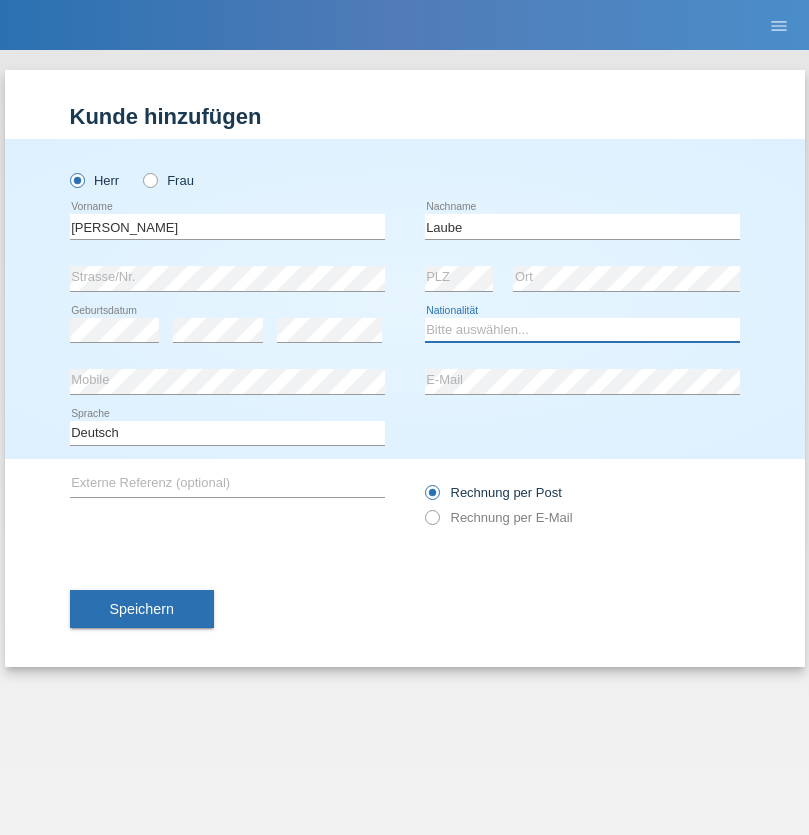 select on "DE" 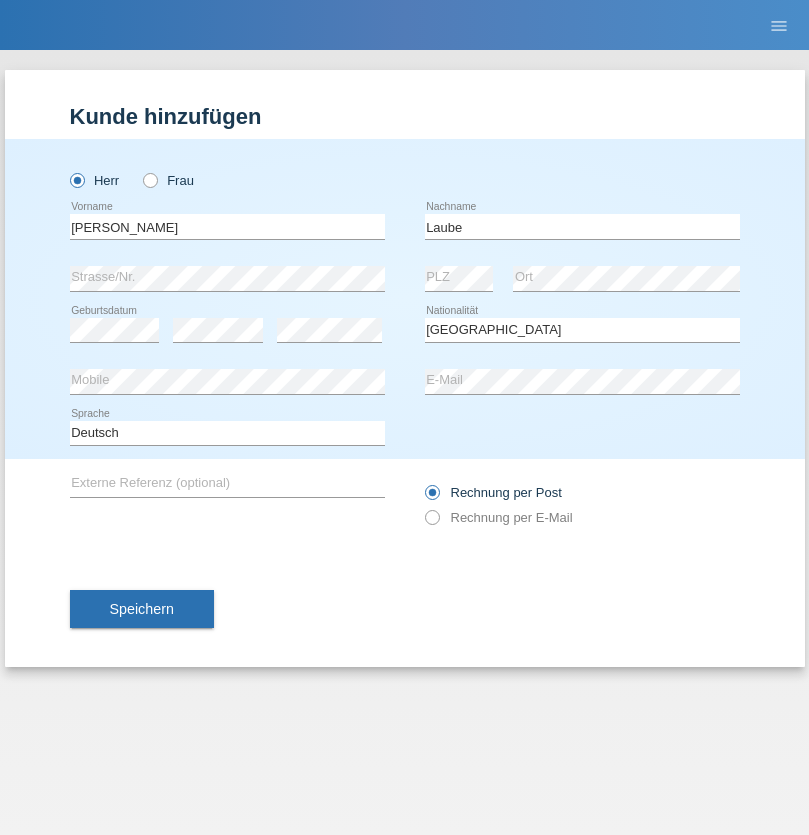 select on "C" 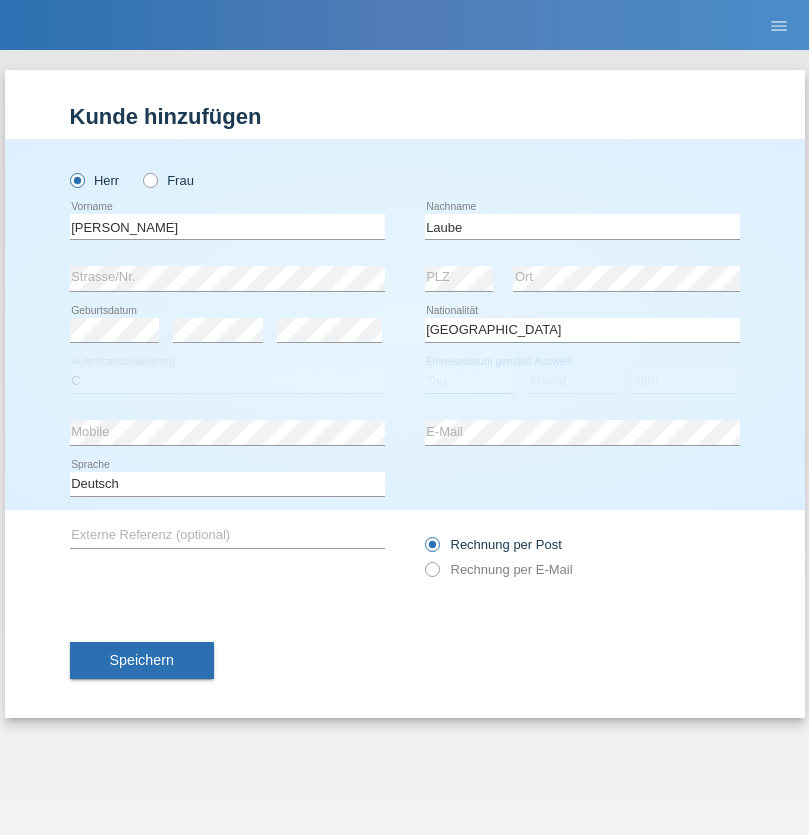 select on "01" 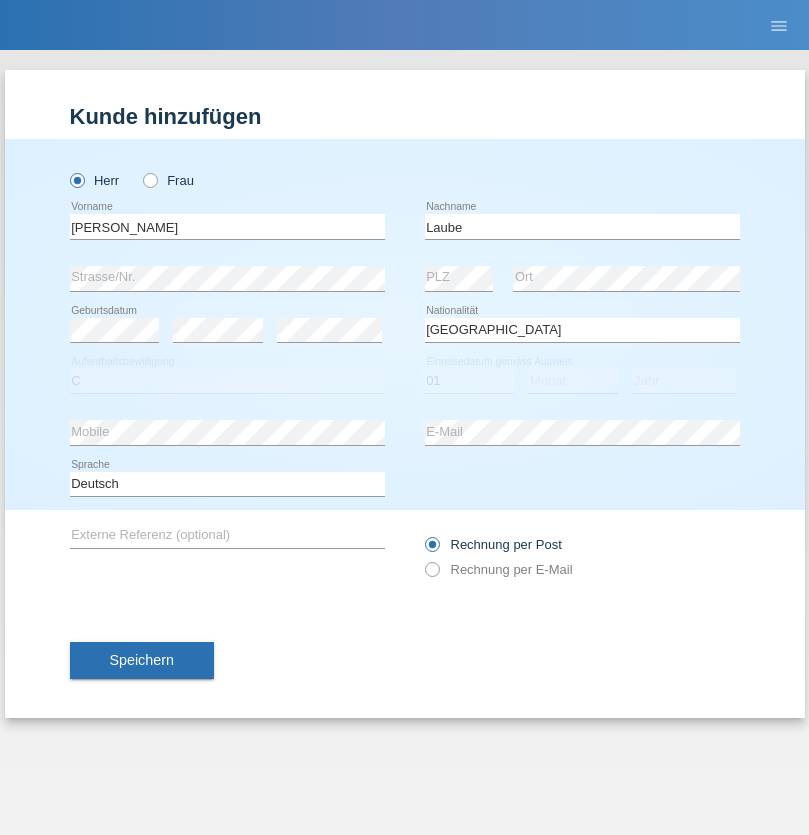 select on "12" 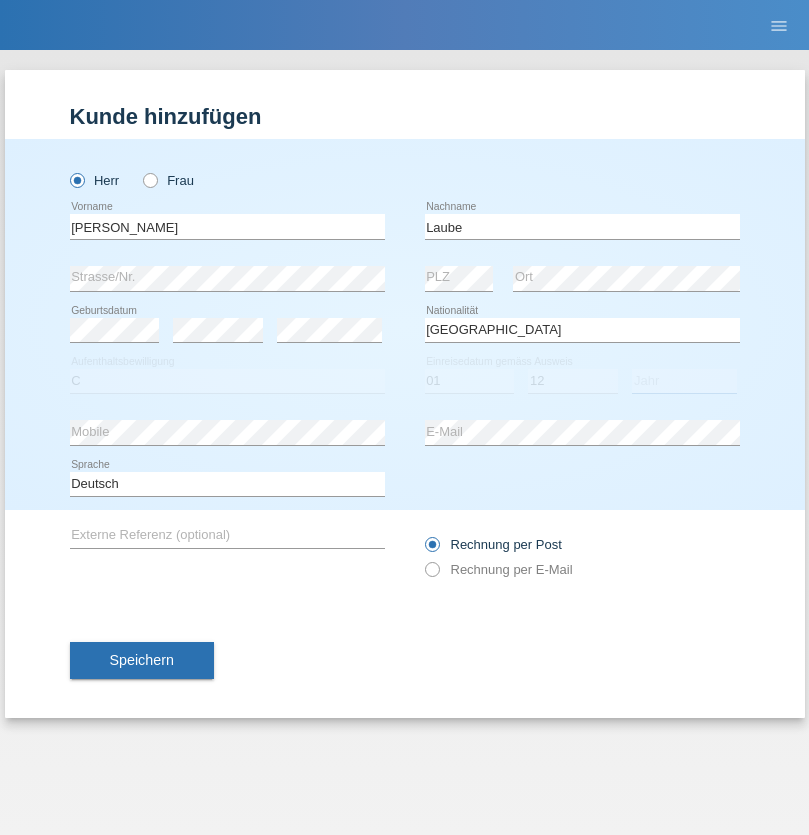 select on "2012" 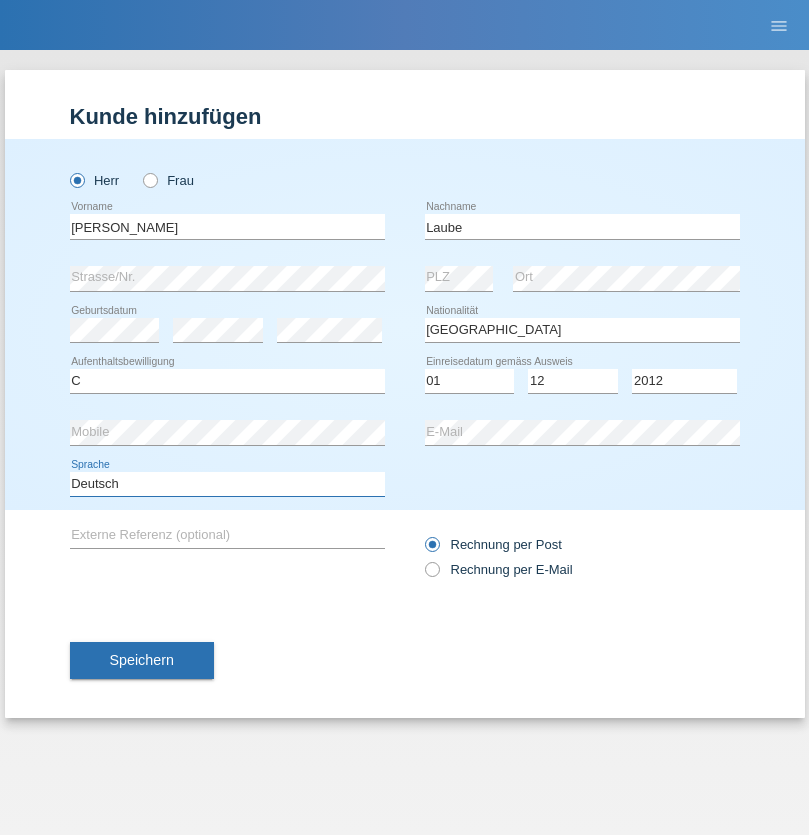select on "en" 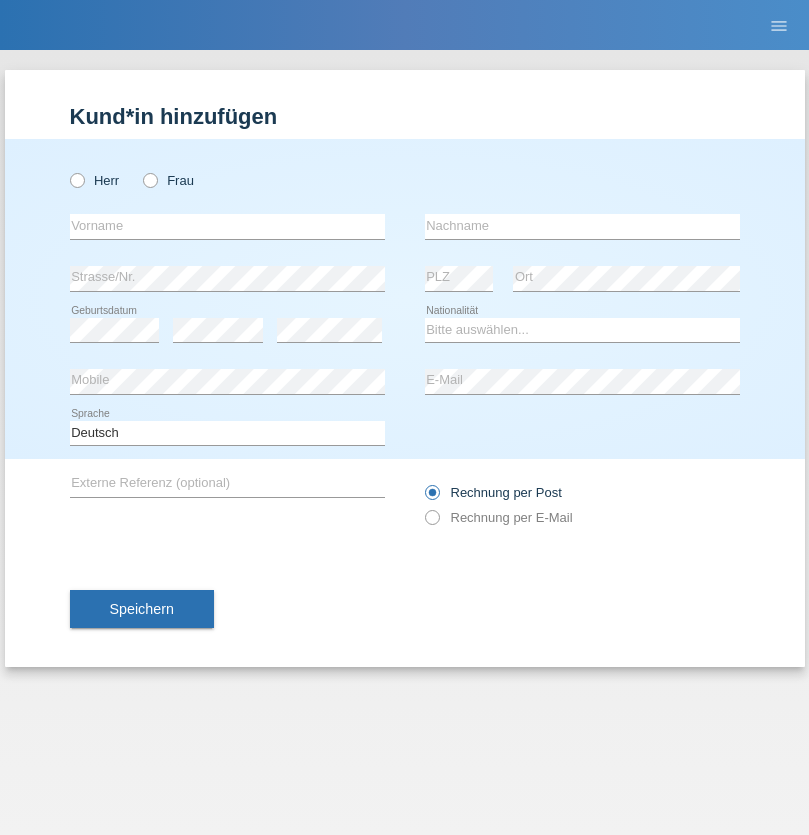scroll, scrollTop: 0, scrollLeft: 0, axis: both 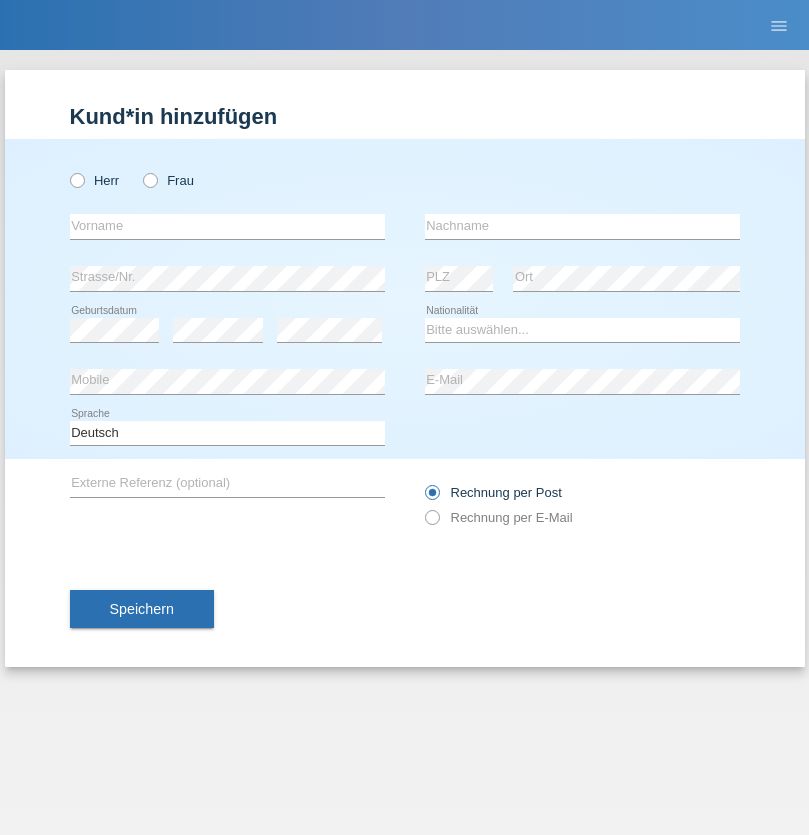 radio on "true" 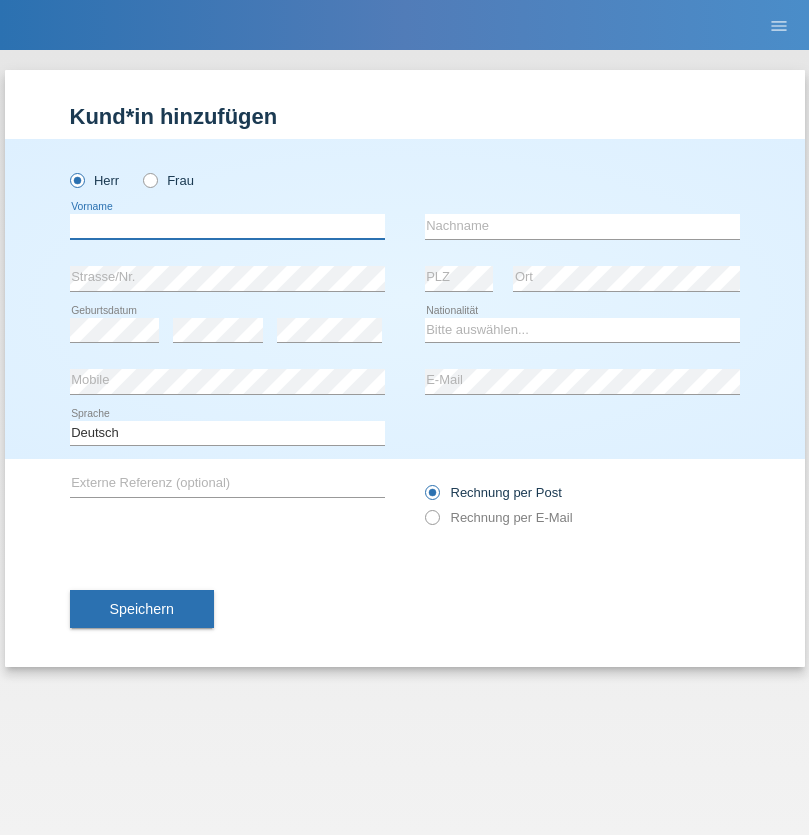click at bounding box center (227, 226) 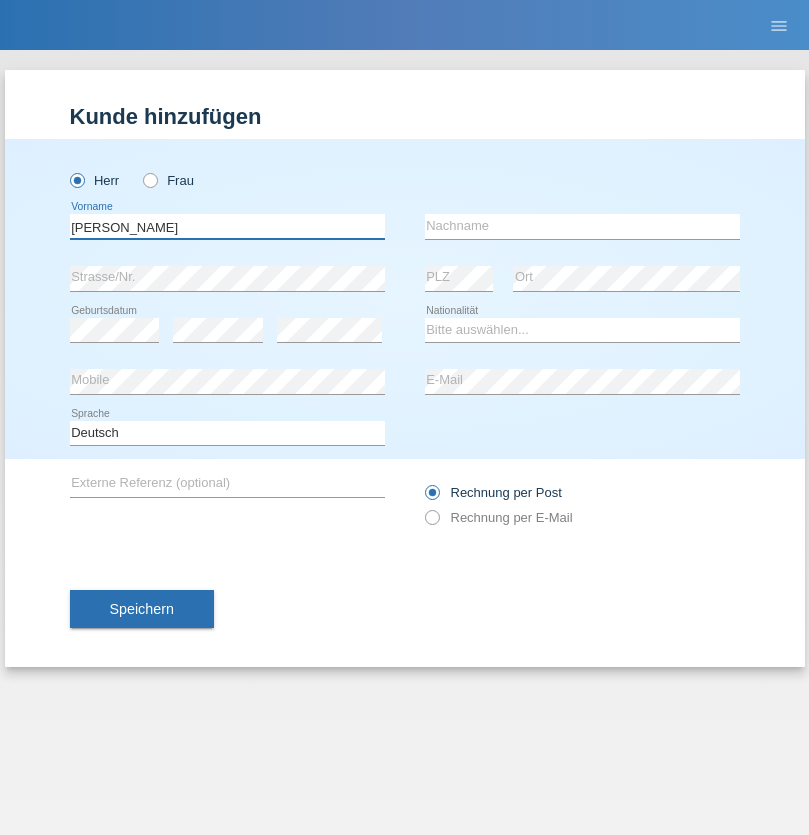 type on "[PERSON_NAME]" 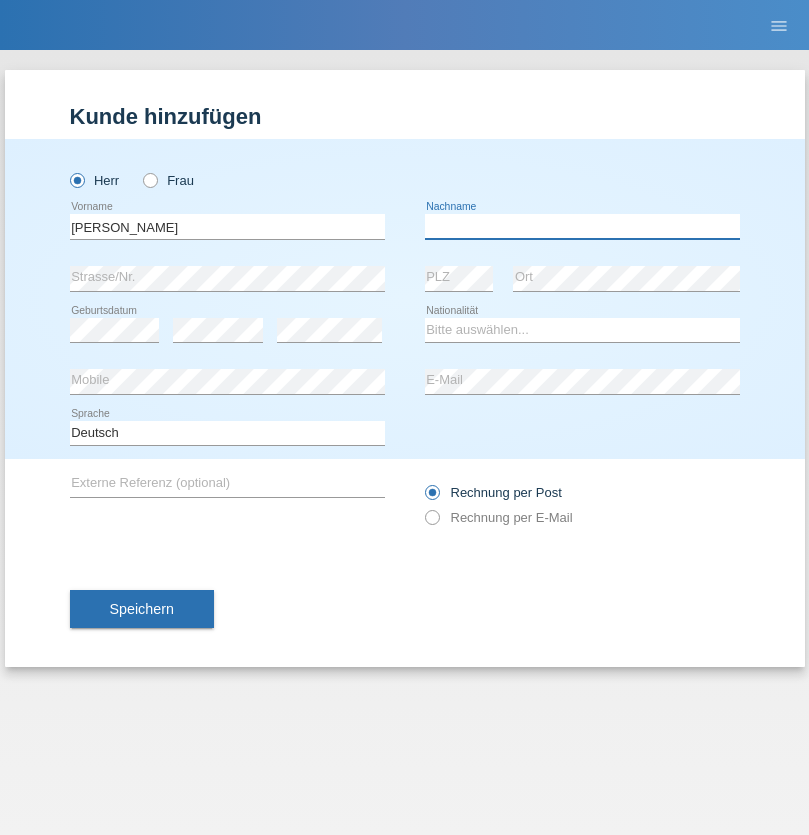 click at bounding box center (582, 226) 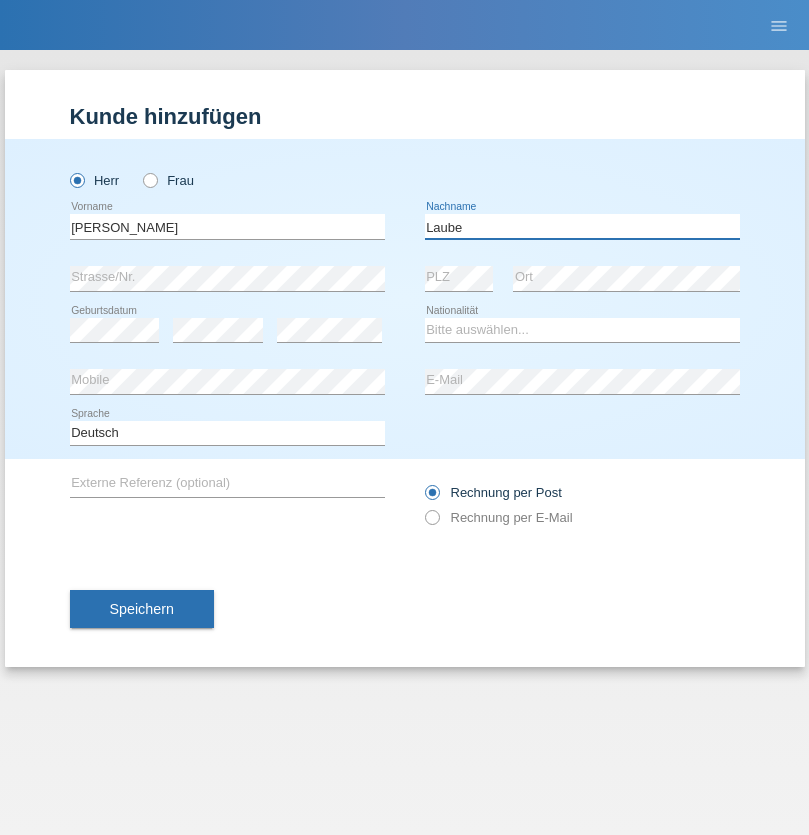 type on "Laube" 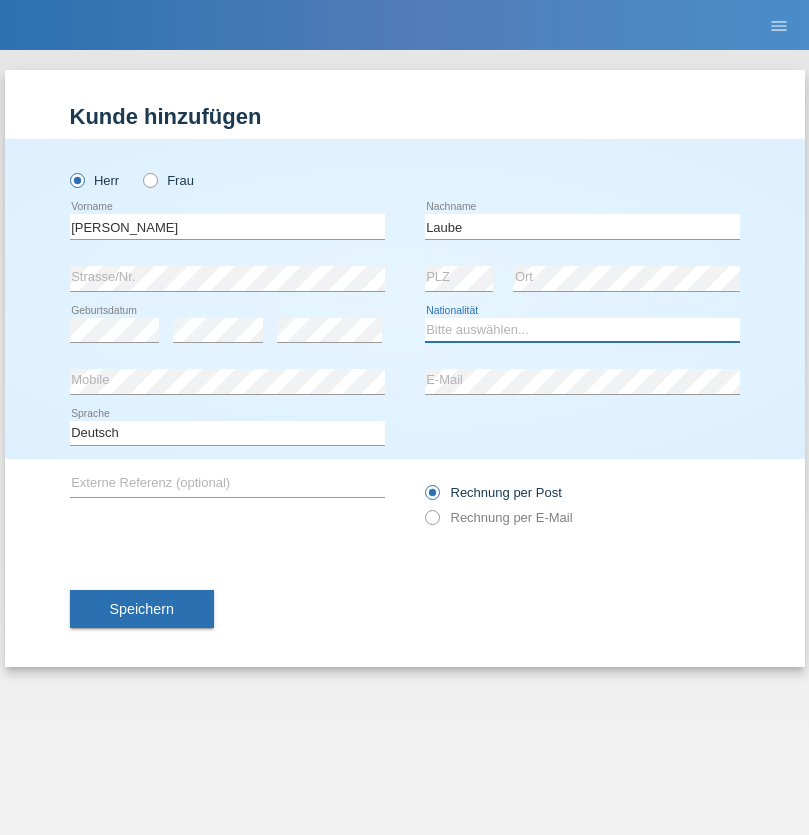 select on "DE" 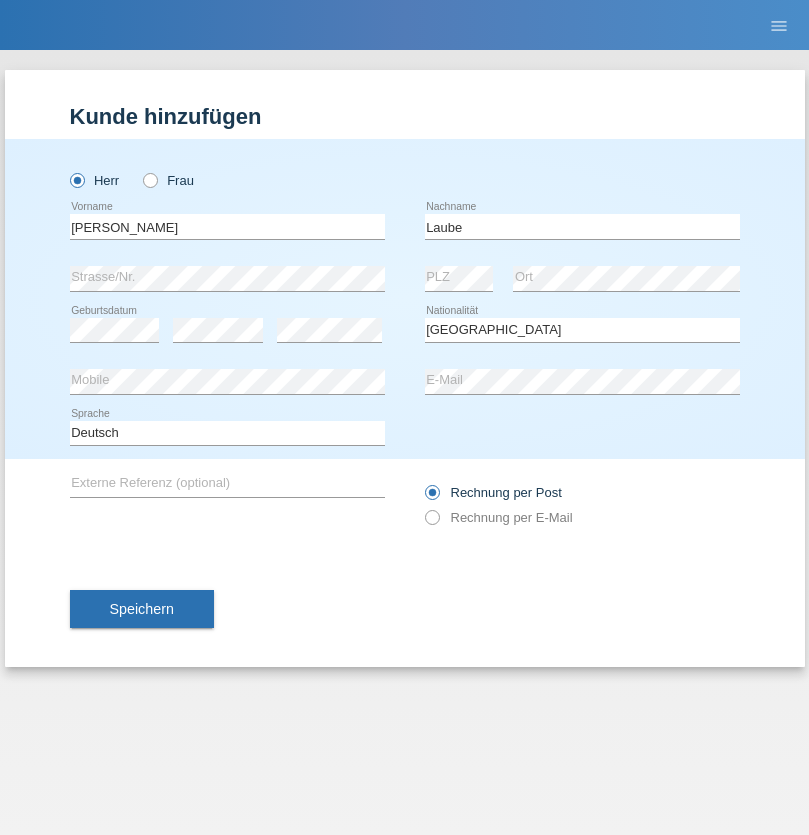select on "C" 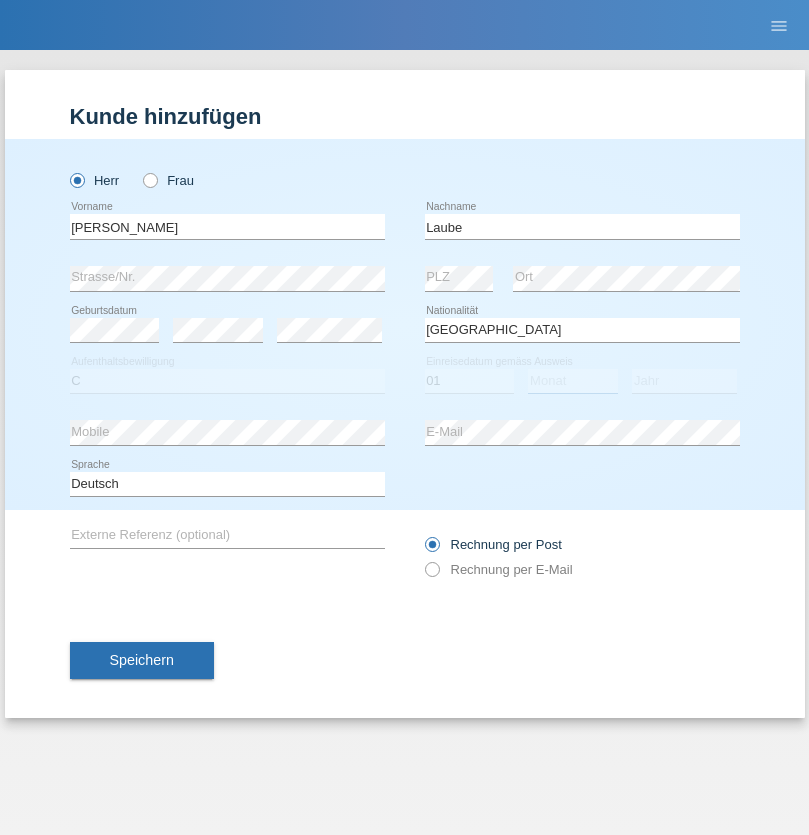 select on "12" 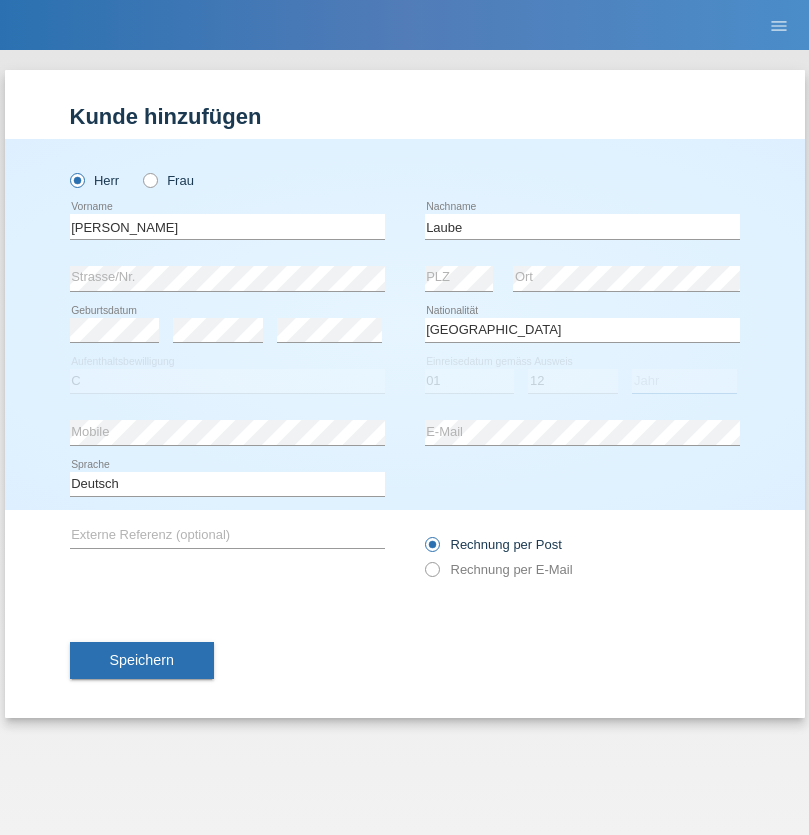 select on "2012" 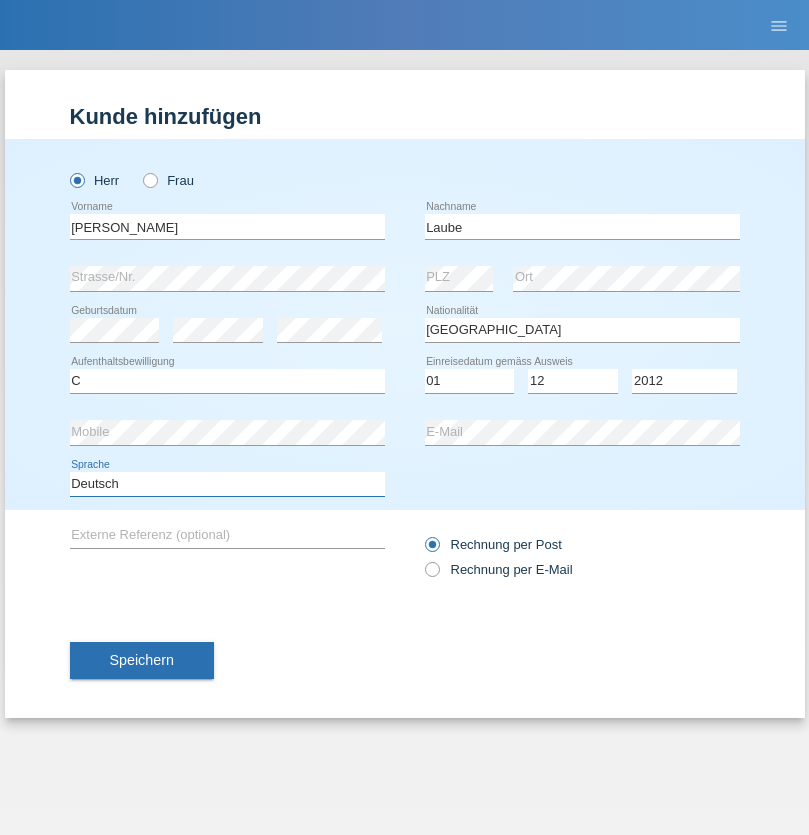 select on "en" 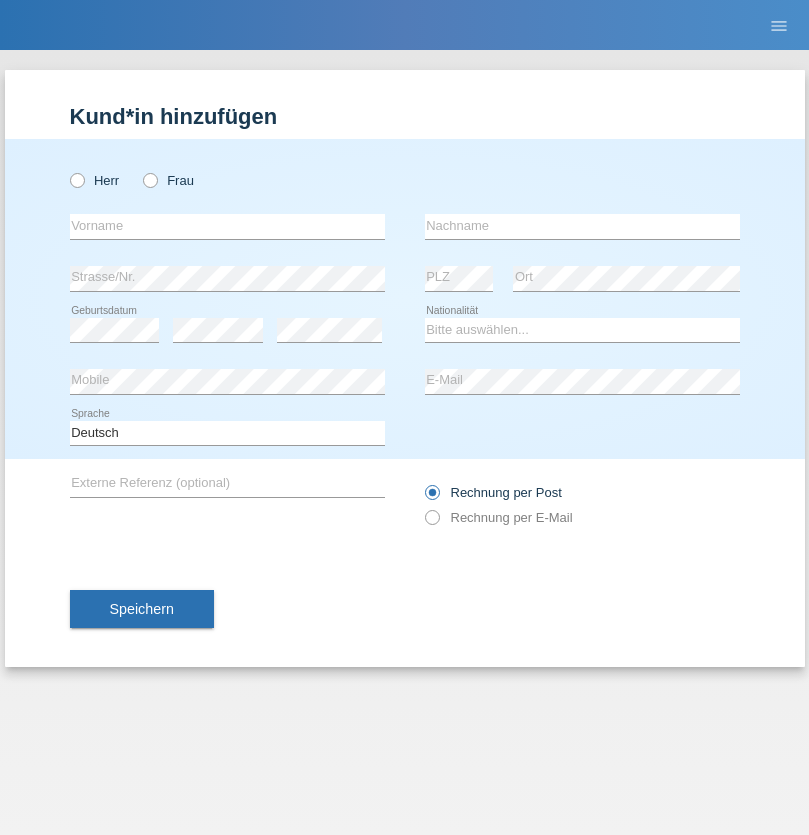 scroll, scrollTop: 0, scrollLeft: 0, axis: both 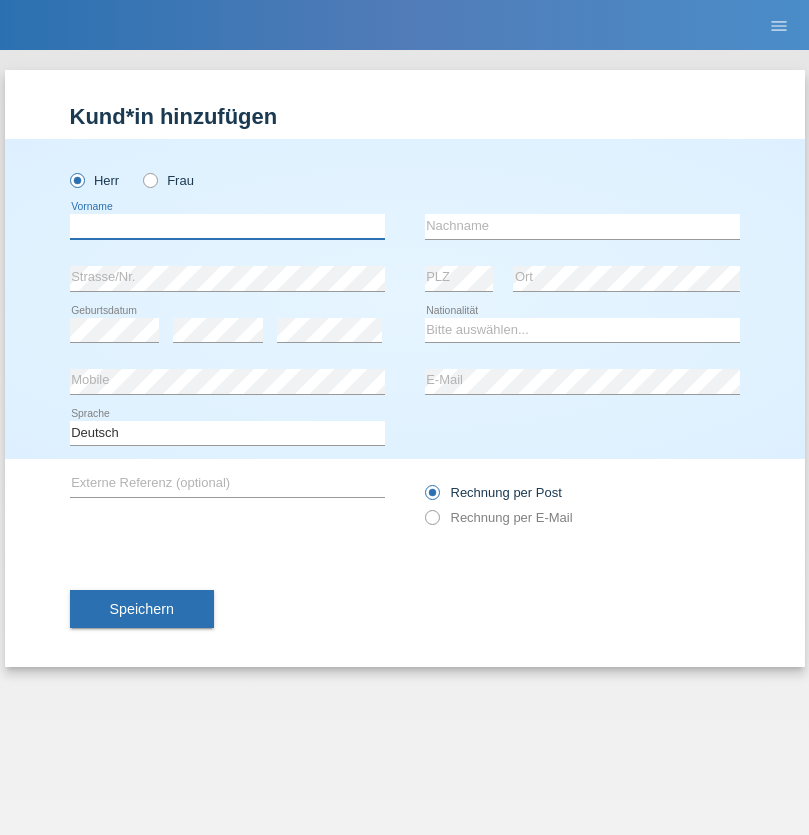 click at bounding box center (227, 226) 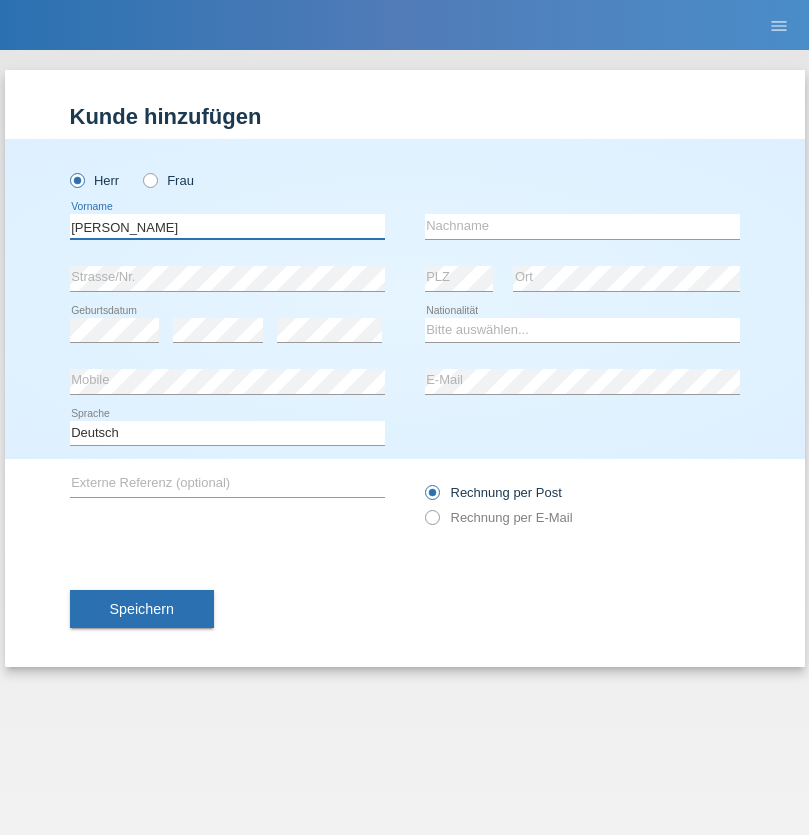 type on "[PERSON_NAME]" 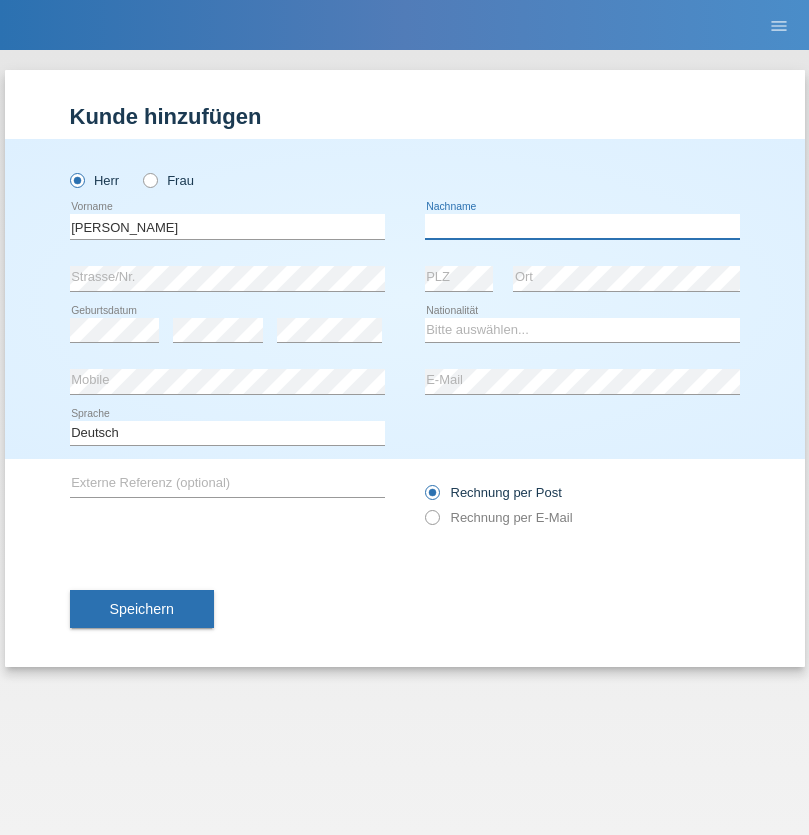 click at bounding box center [582, 226] 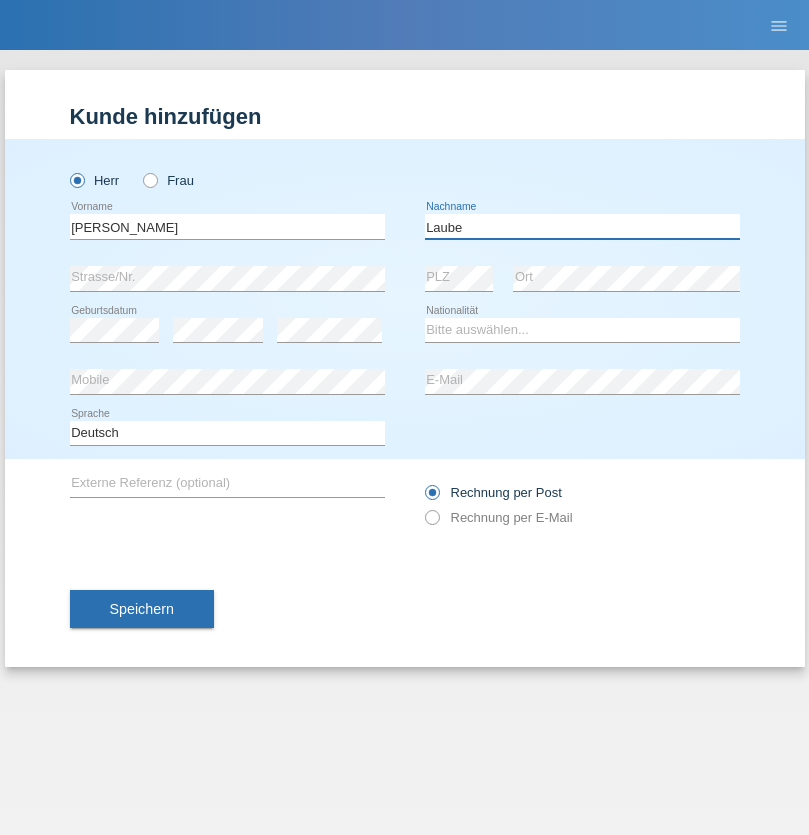 type on "Laube" 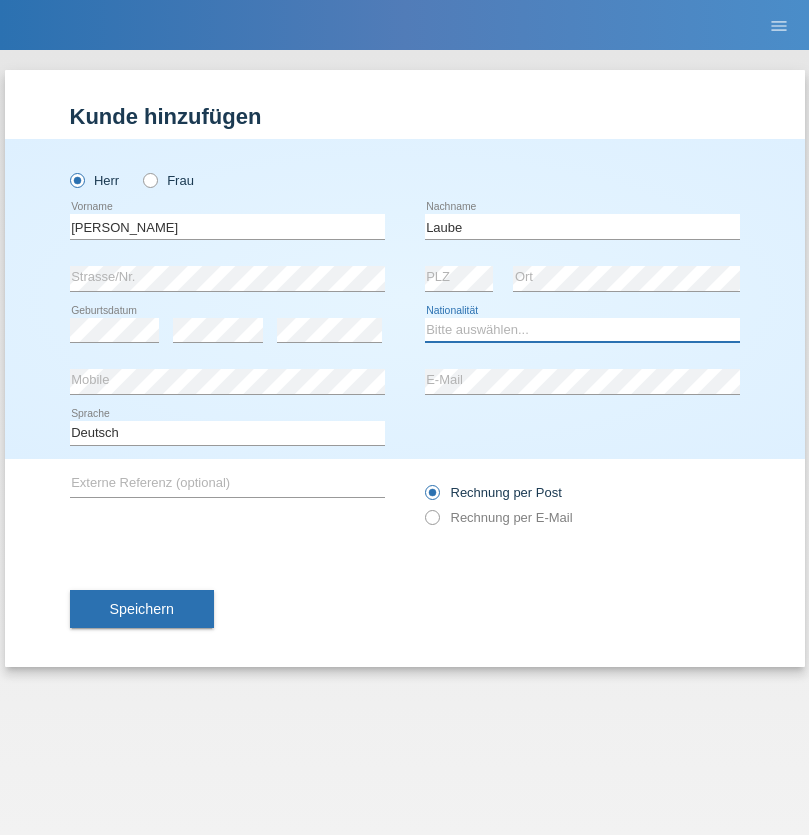 select on "DE" 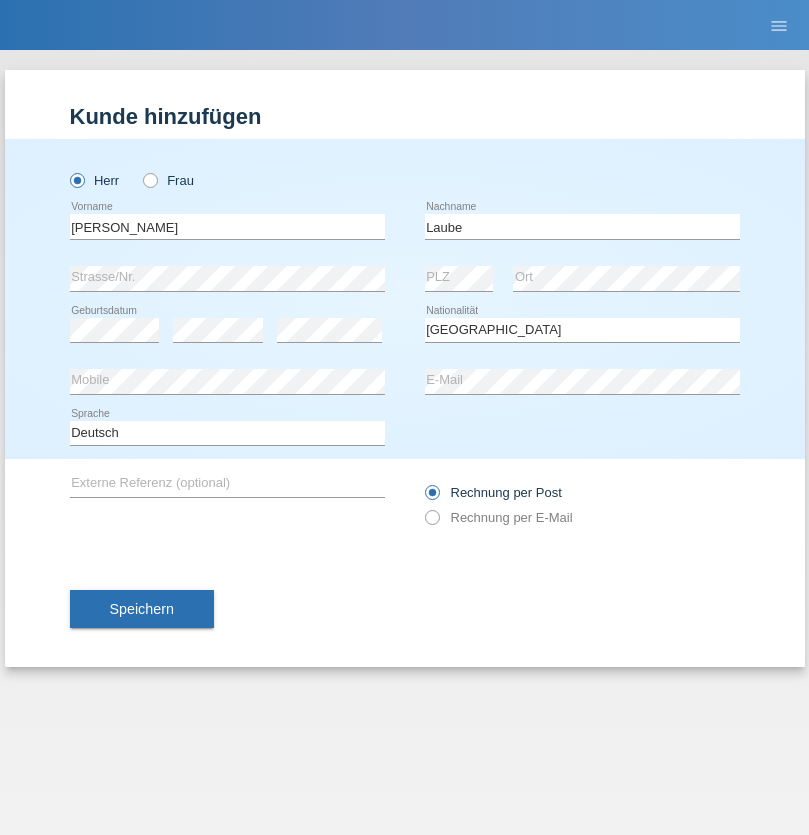 select on "C" 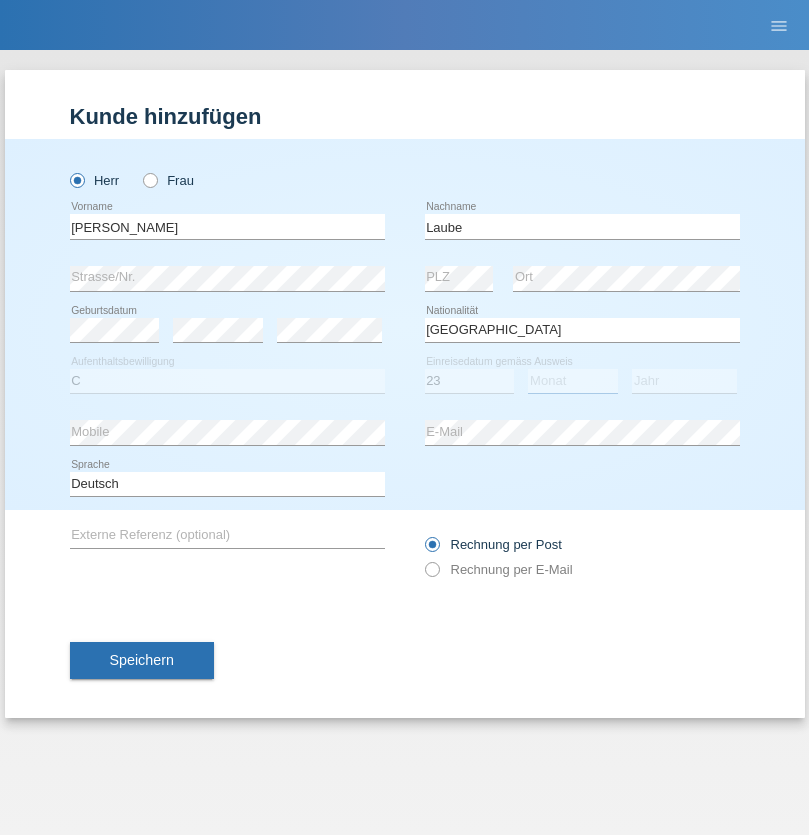 select on "03" 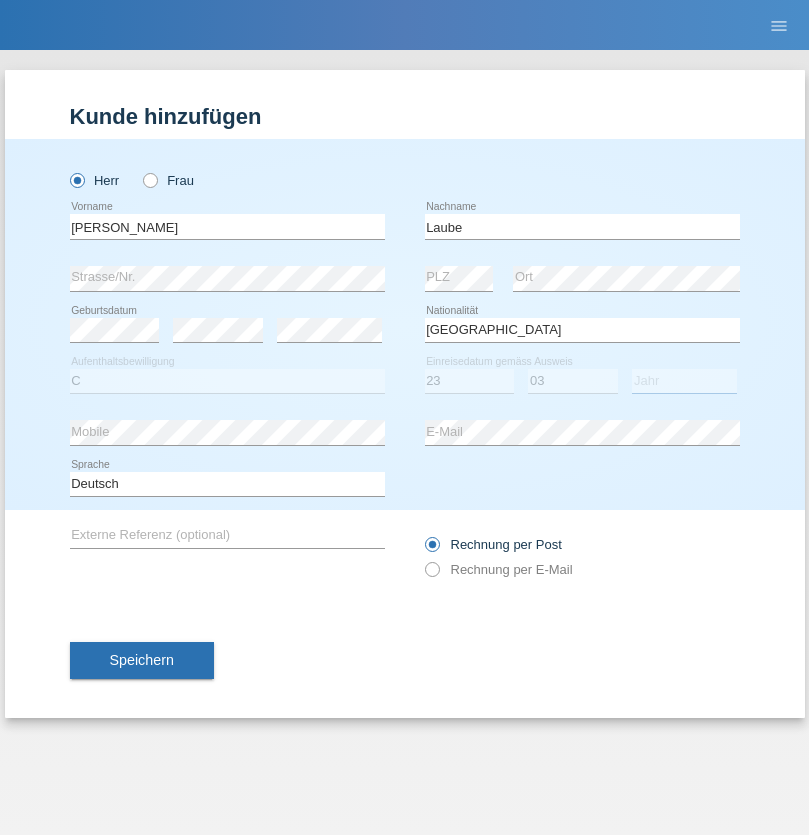 select on "2000" 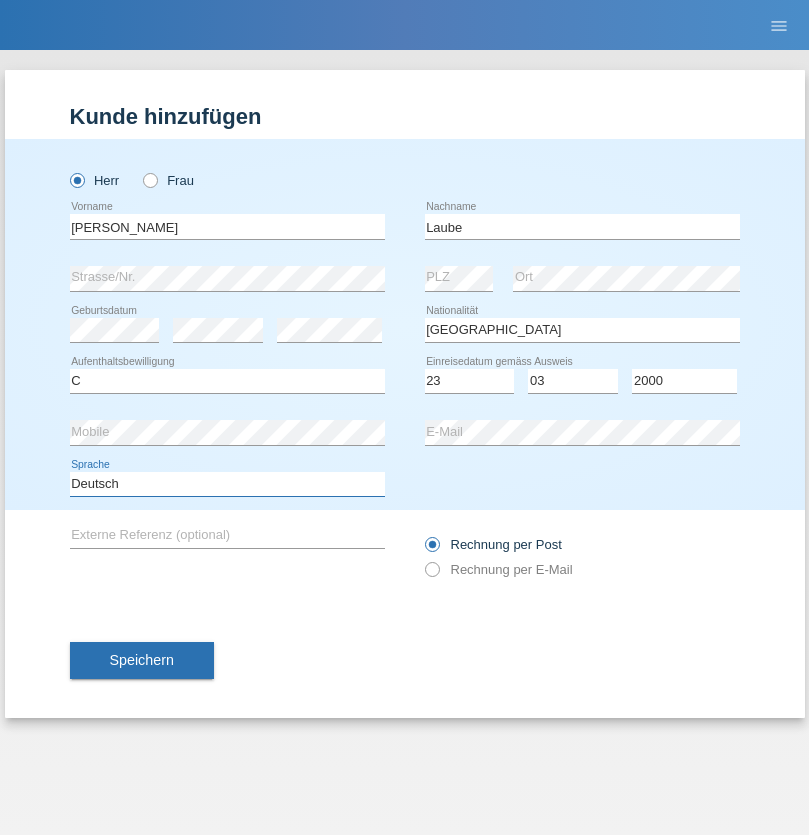 select on "en" 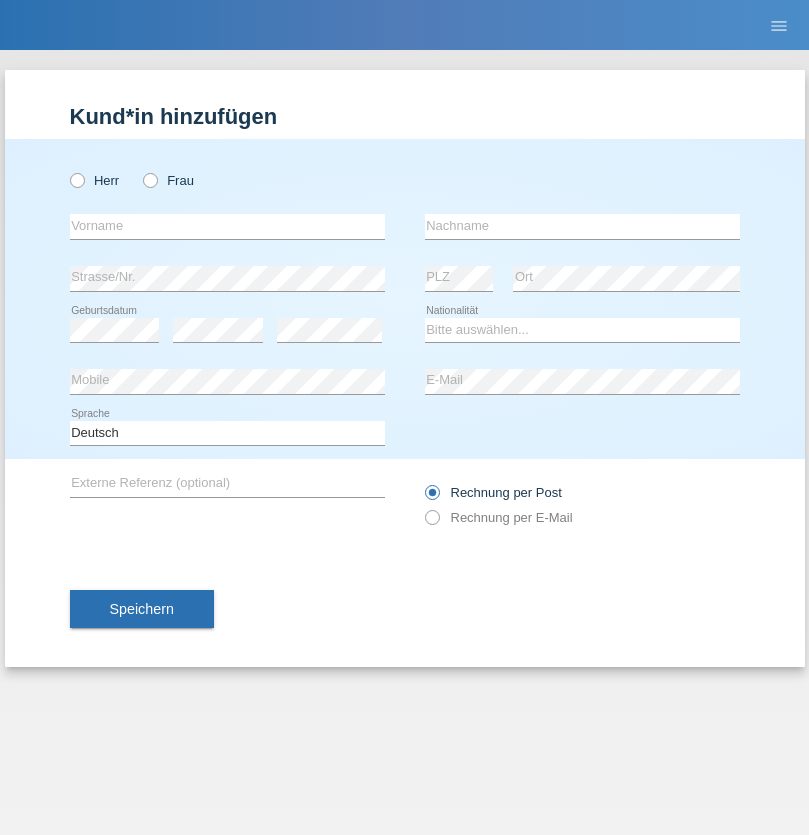 scroll, scrollTop: 0, scrollLeft: 0, axis: both 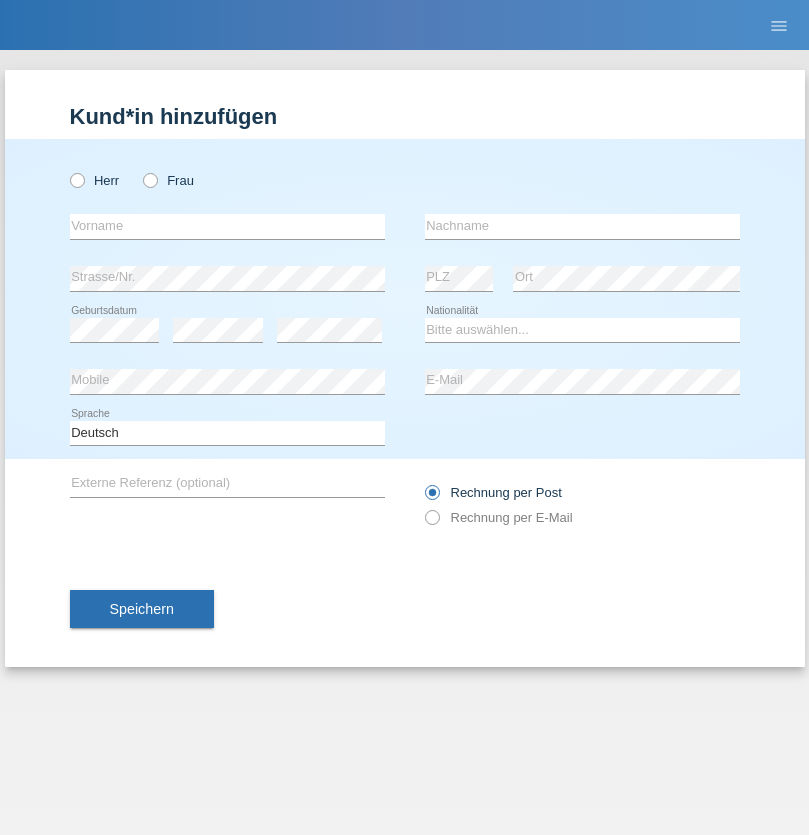radio on "true" 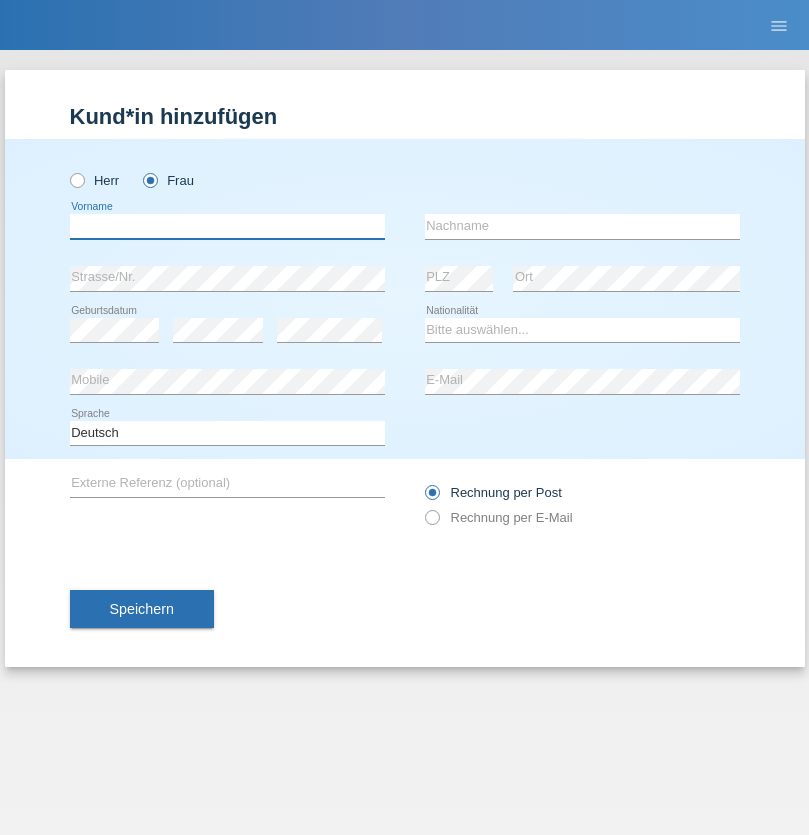 click at bounding box center [227, 226] 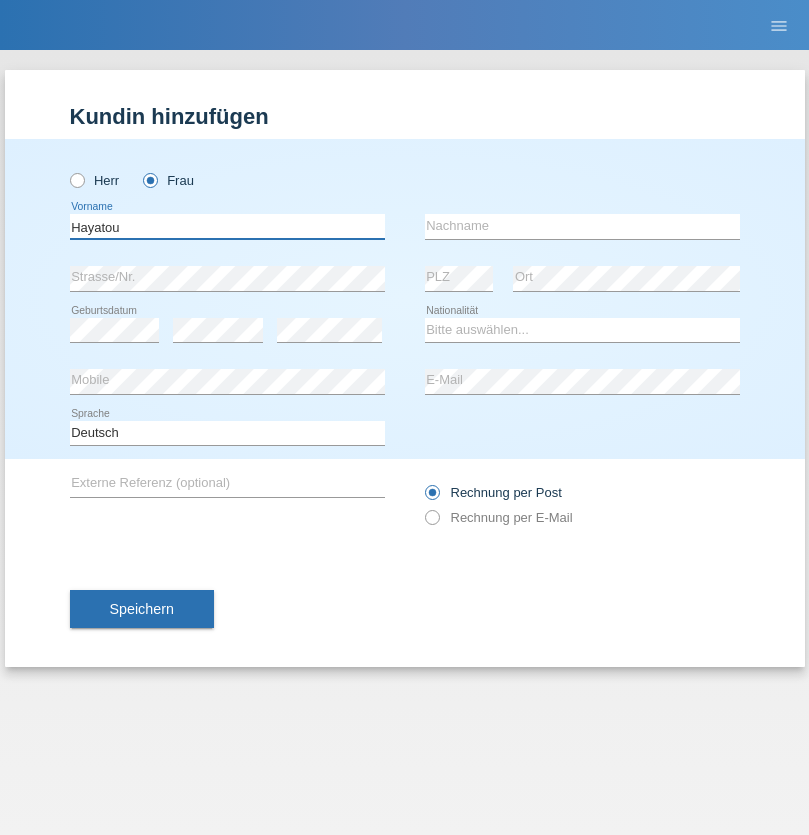 type on "Hayatou" 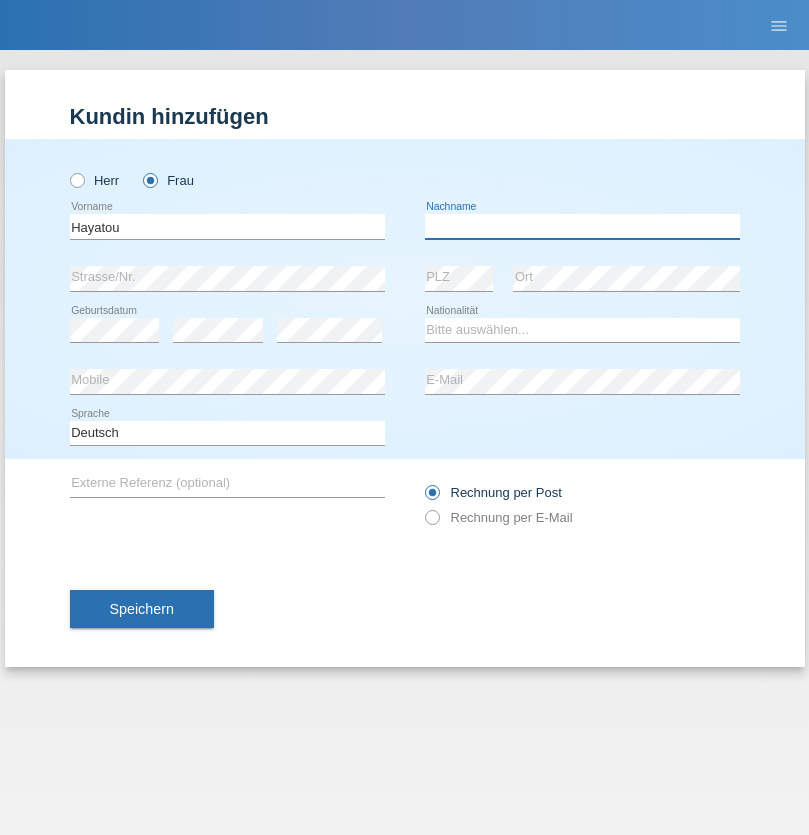 click at bounding box center (582, 226) 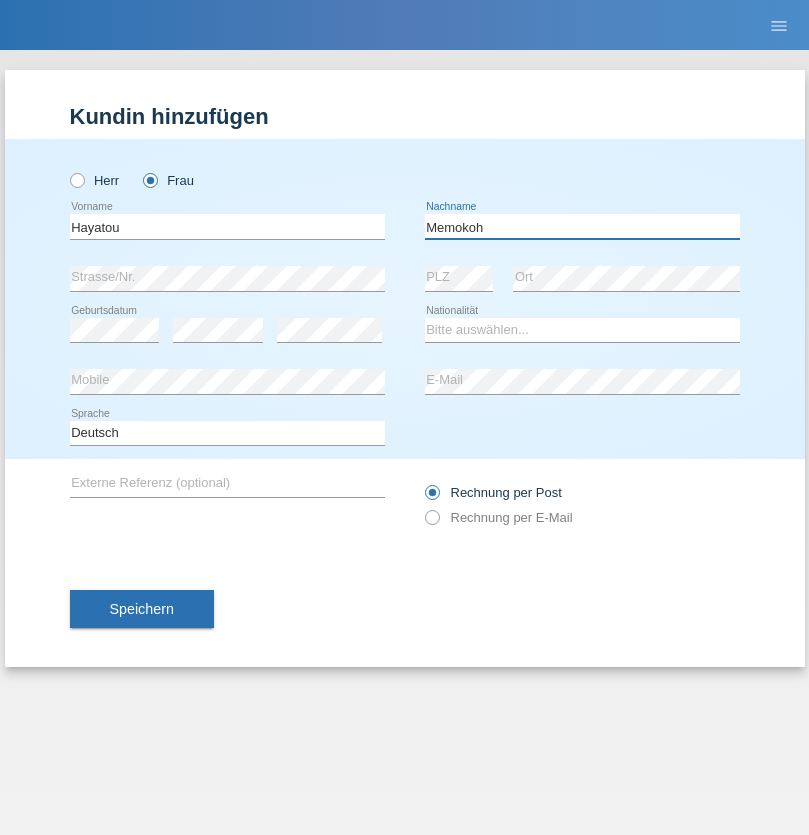 type on "Memokoh" 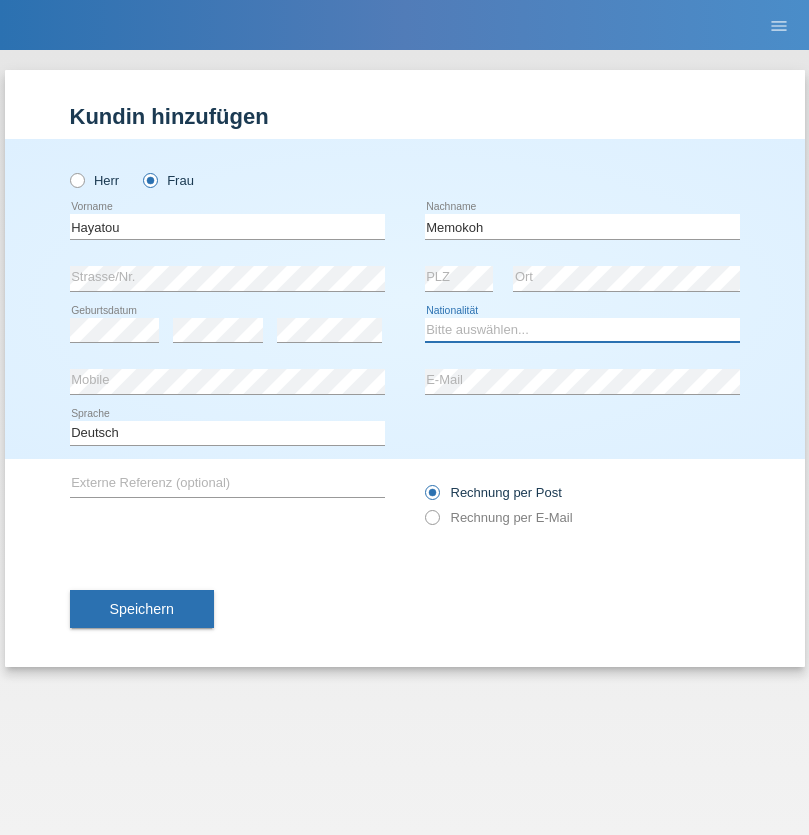 select on "FR" 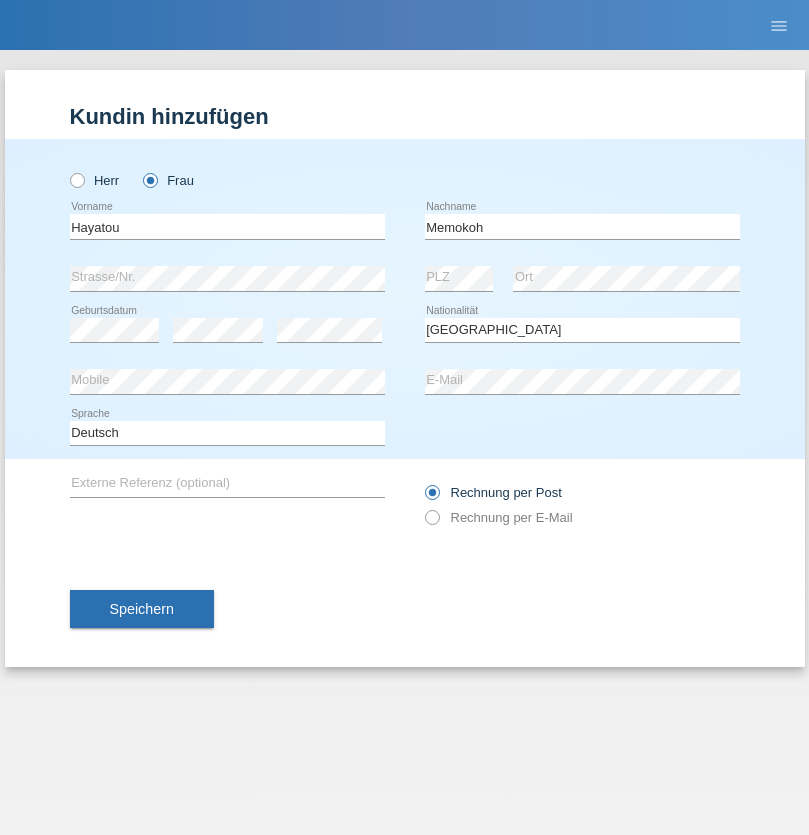select on "C" 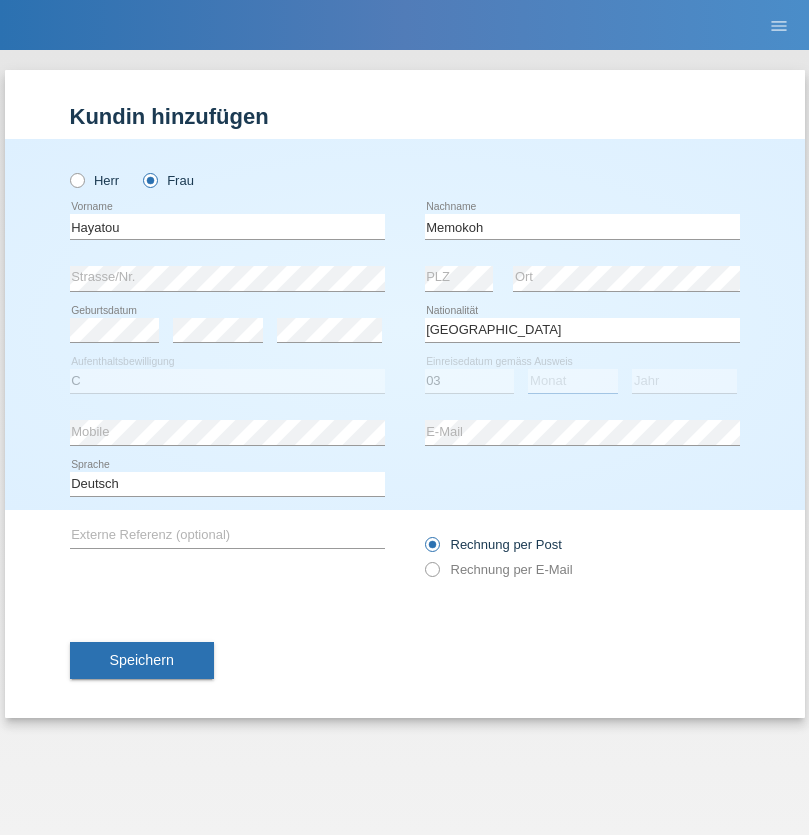 select on "05" 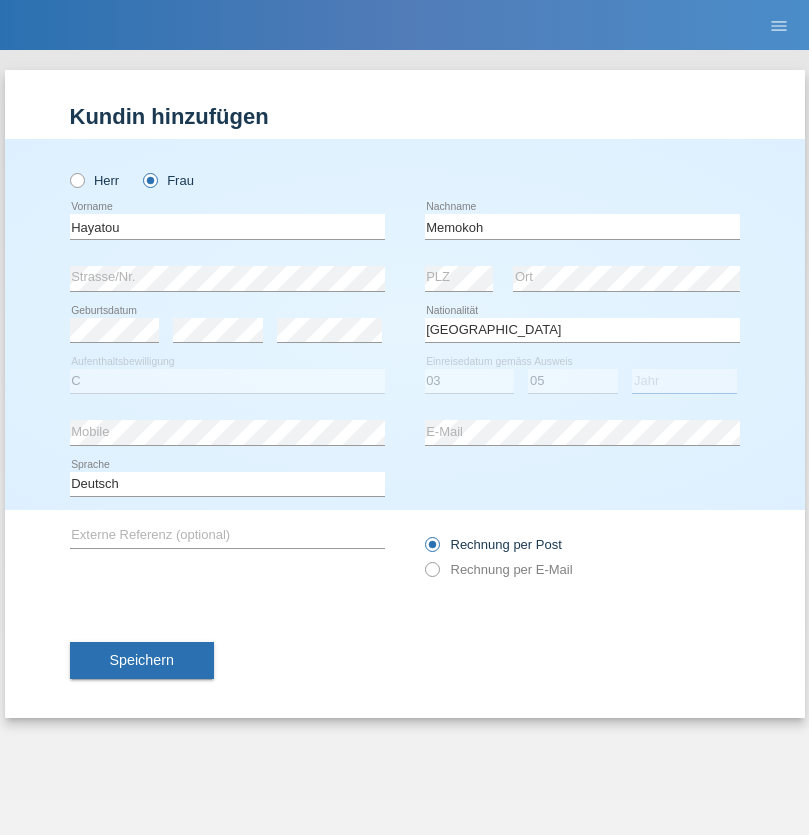 select on "2021" 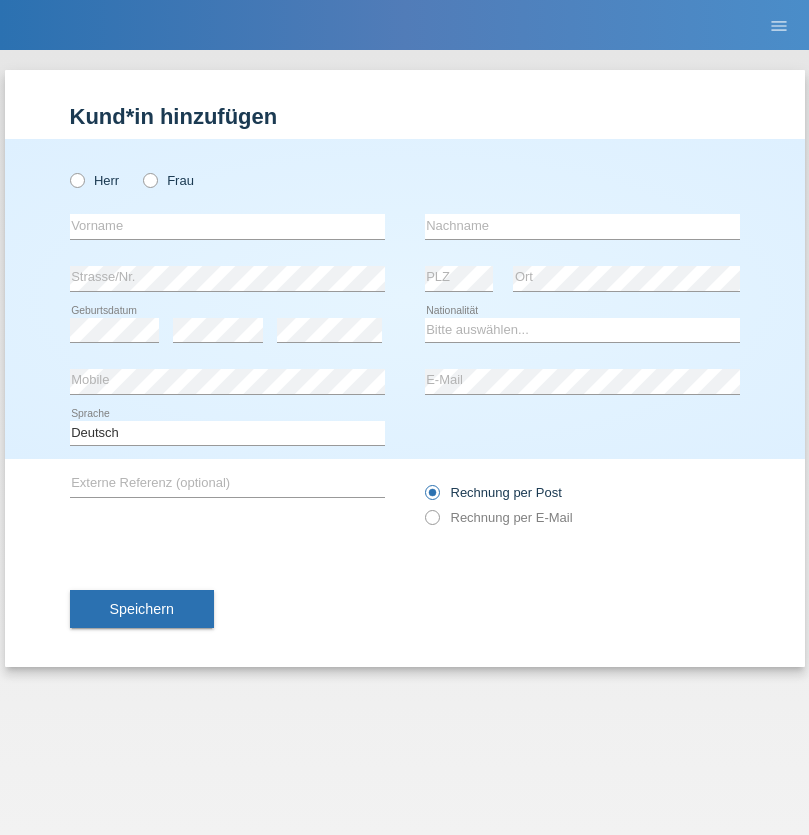 scroll, scrollTop: 0, scrollLeft: 0, axis: both 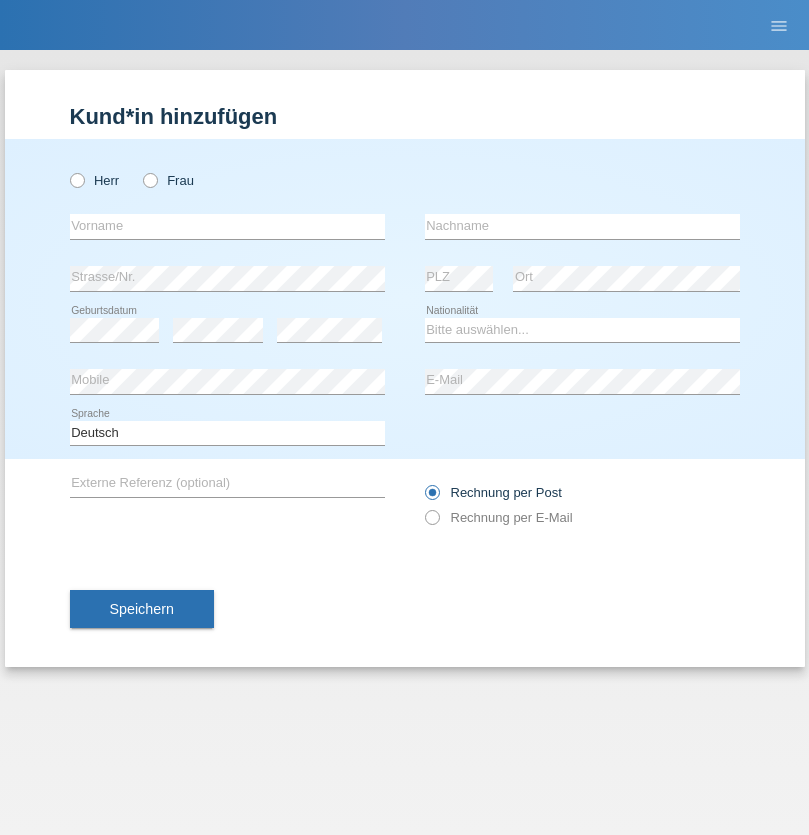 radio on "true" 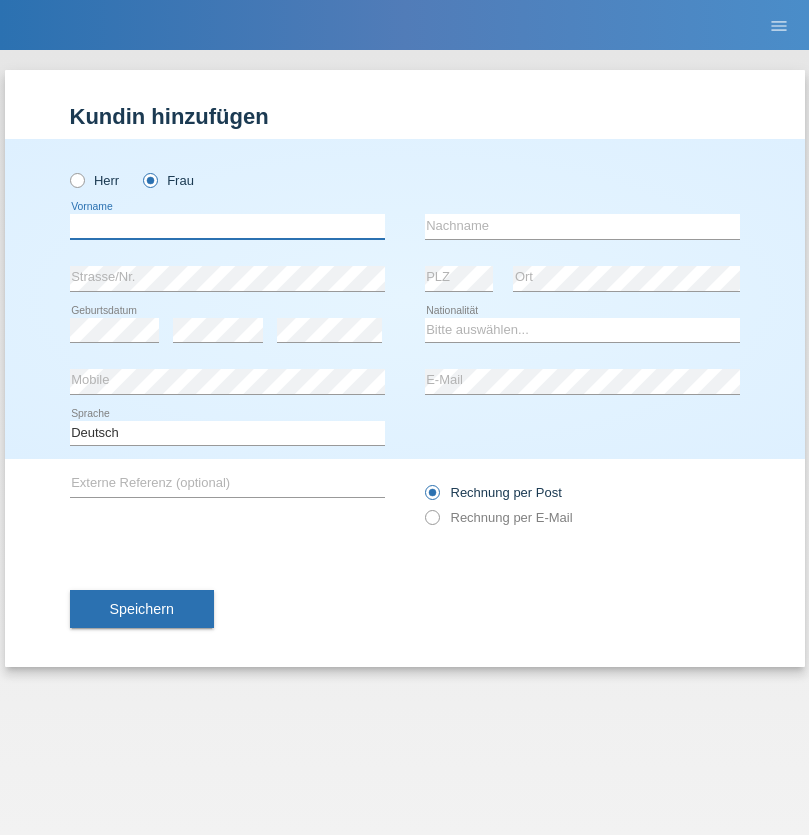 click at bounding box center (227, 226) 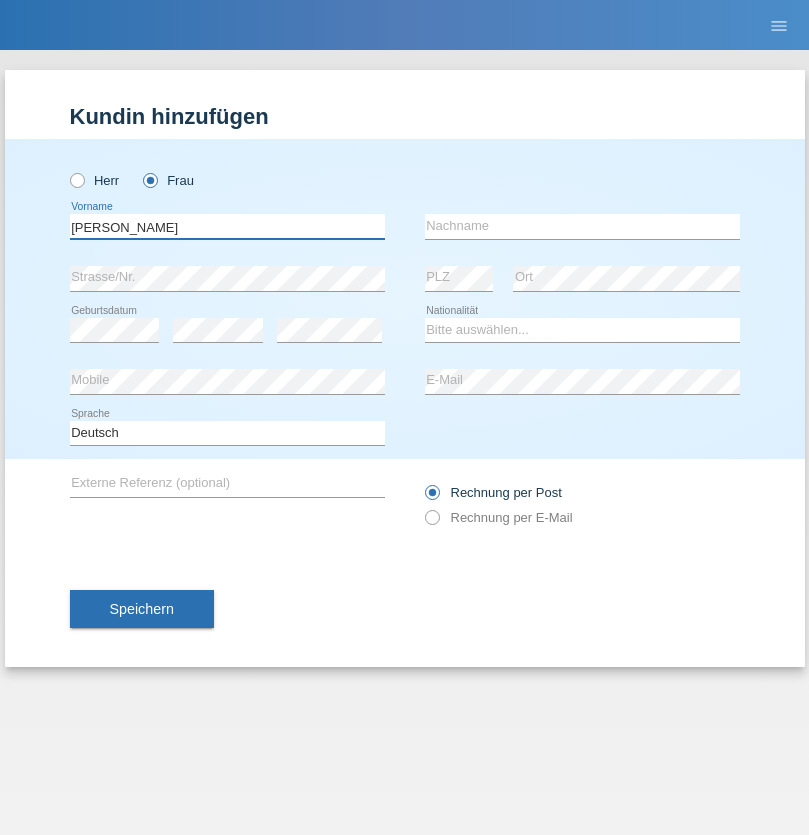 type on "[PERSON_NAME]" 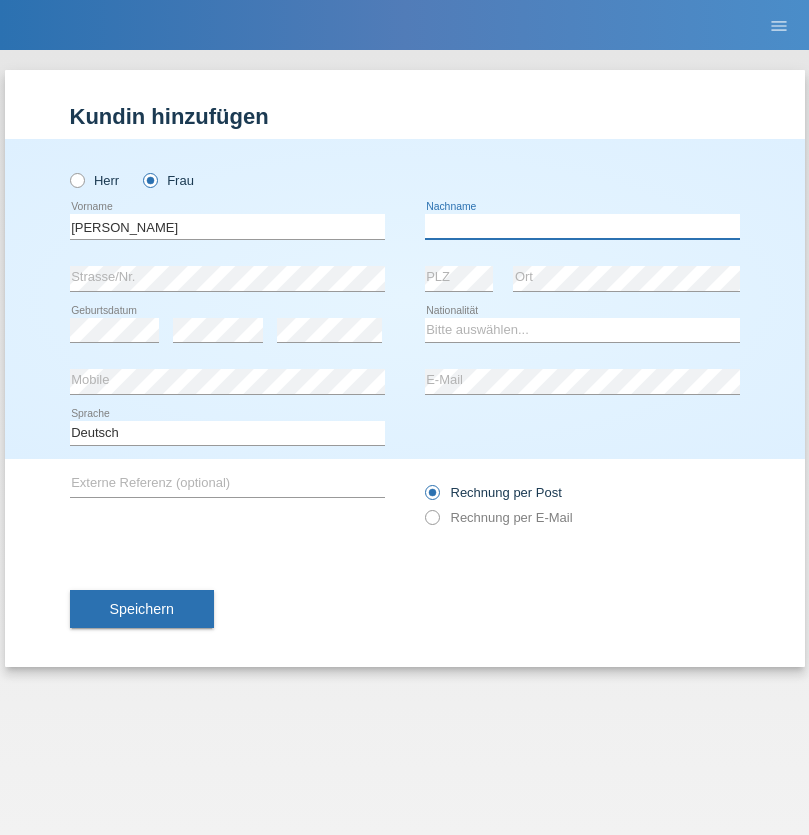 click at bounding box center [582, 226] 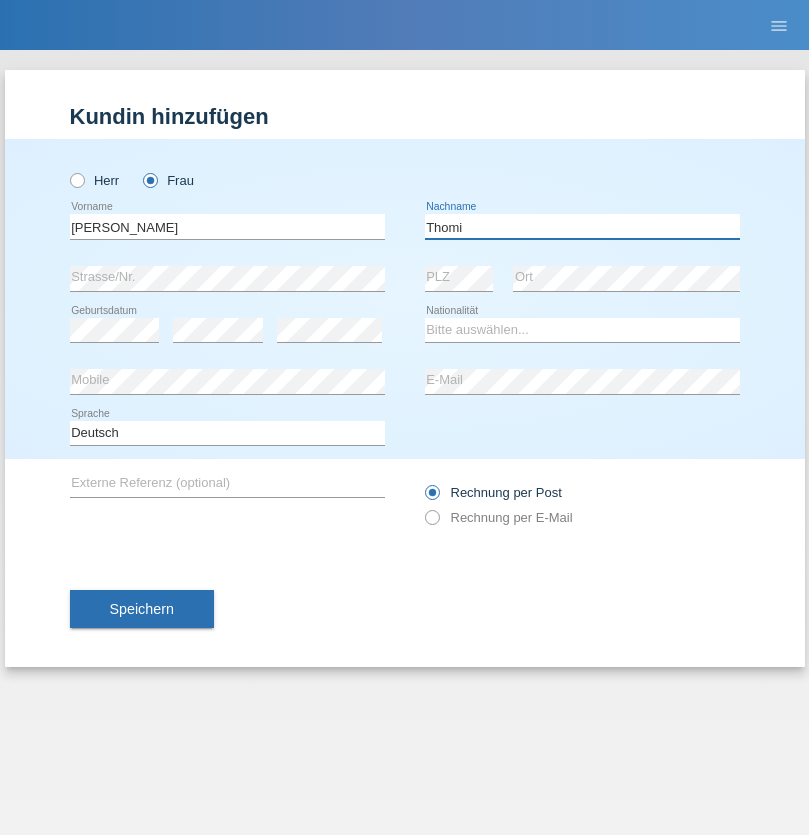 type on "Thomi" 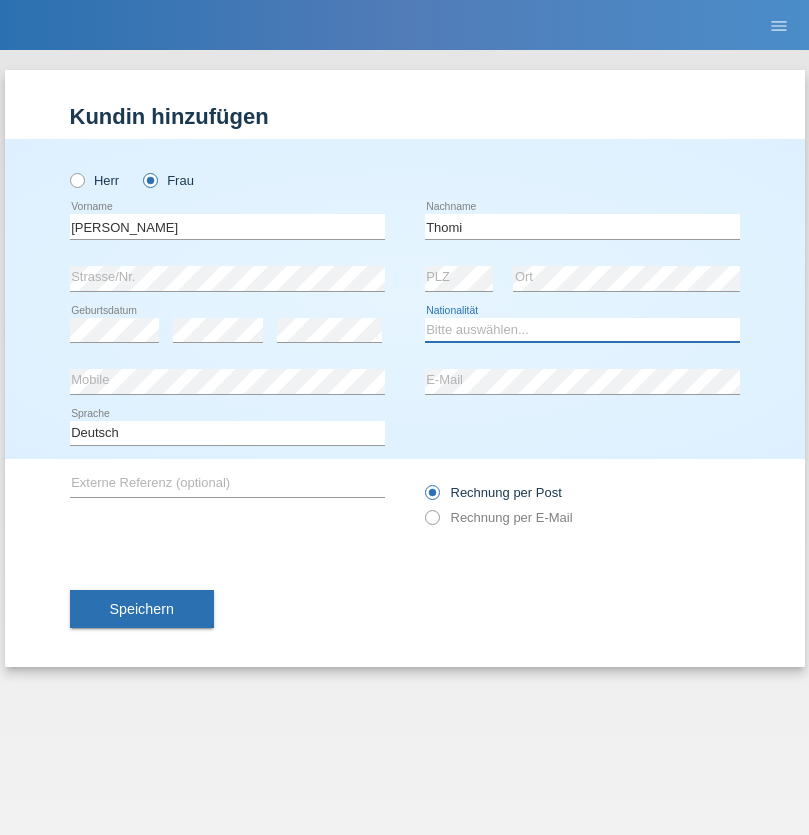 select on "CH" 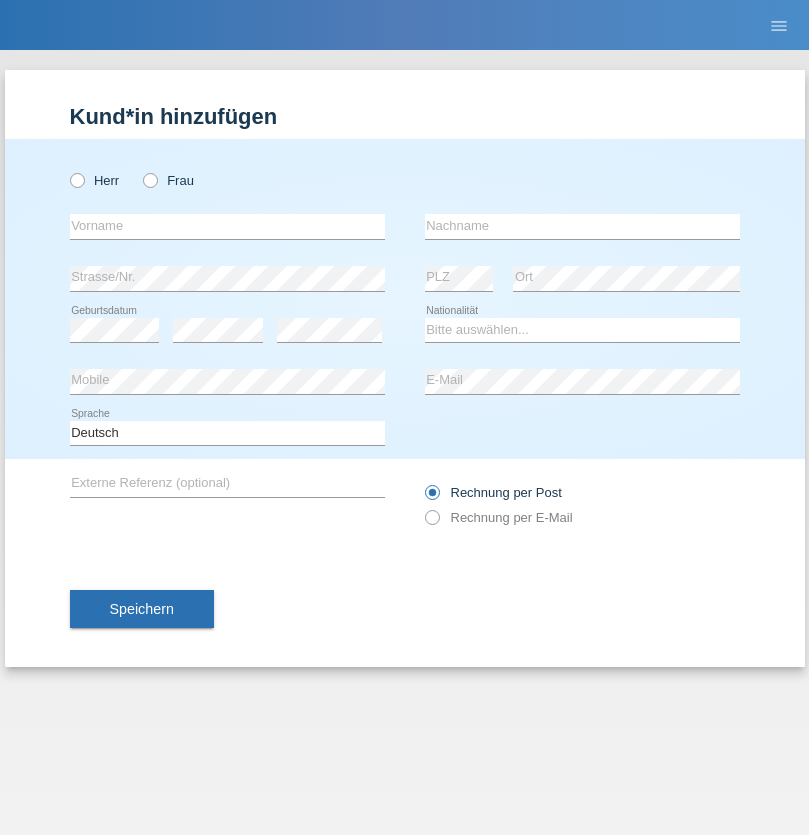 scroll, scrollTop: 0, scrollLeft: 0, axis: both 